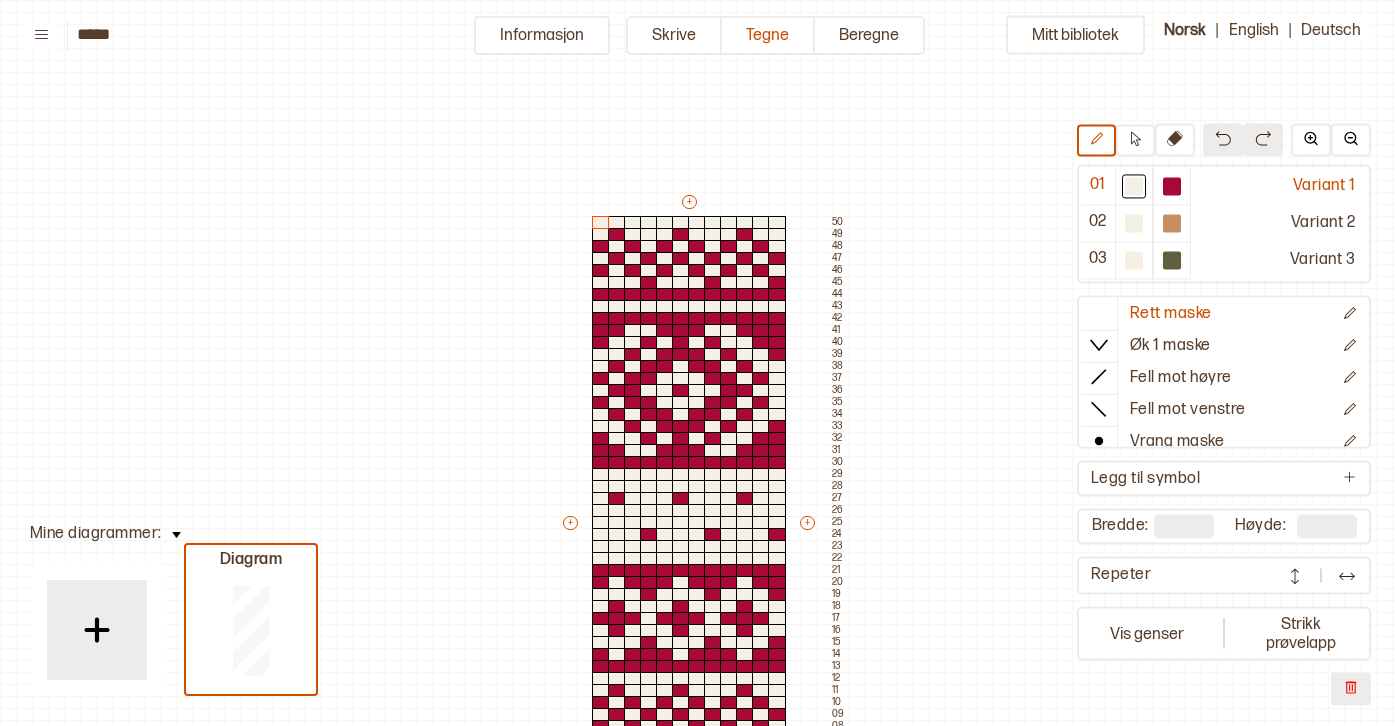 scroll, scrollTop: 0, scrollLeft: 0, axis: both 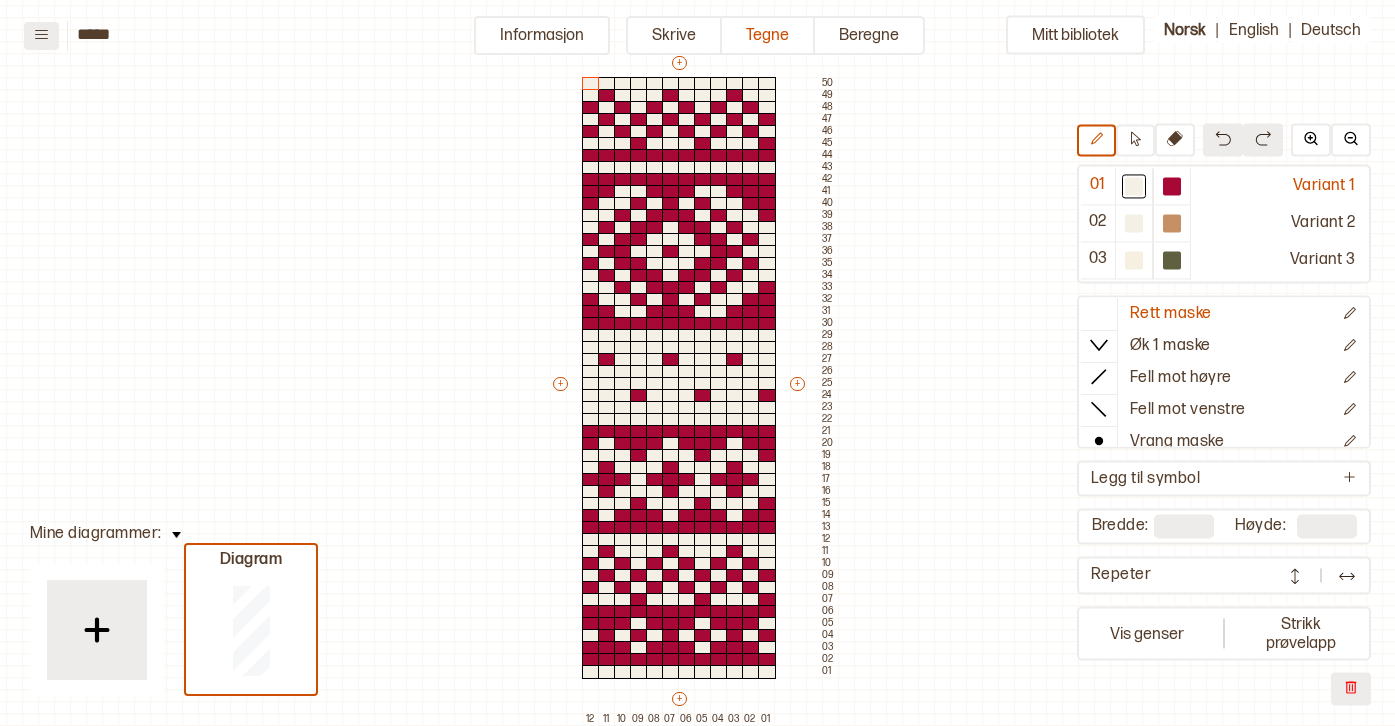 click at bounding box center [41, 34] 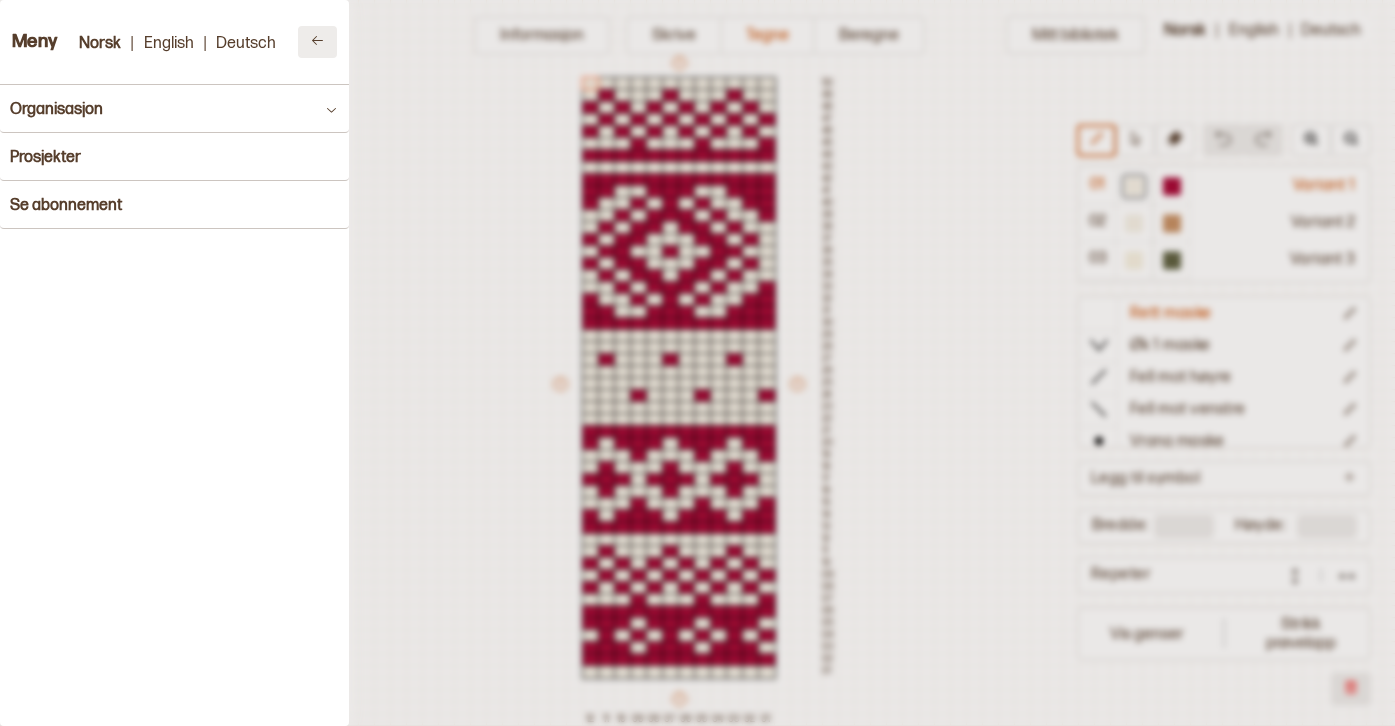 click at bounding box center (317, 40) 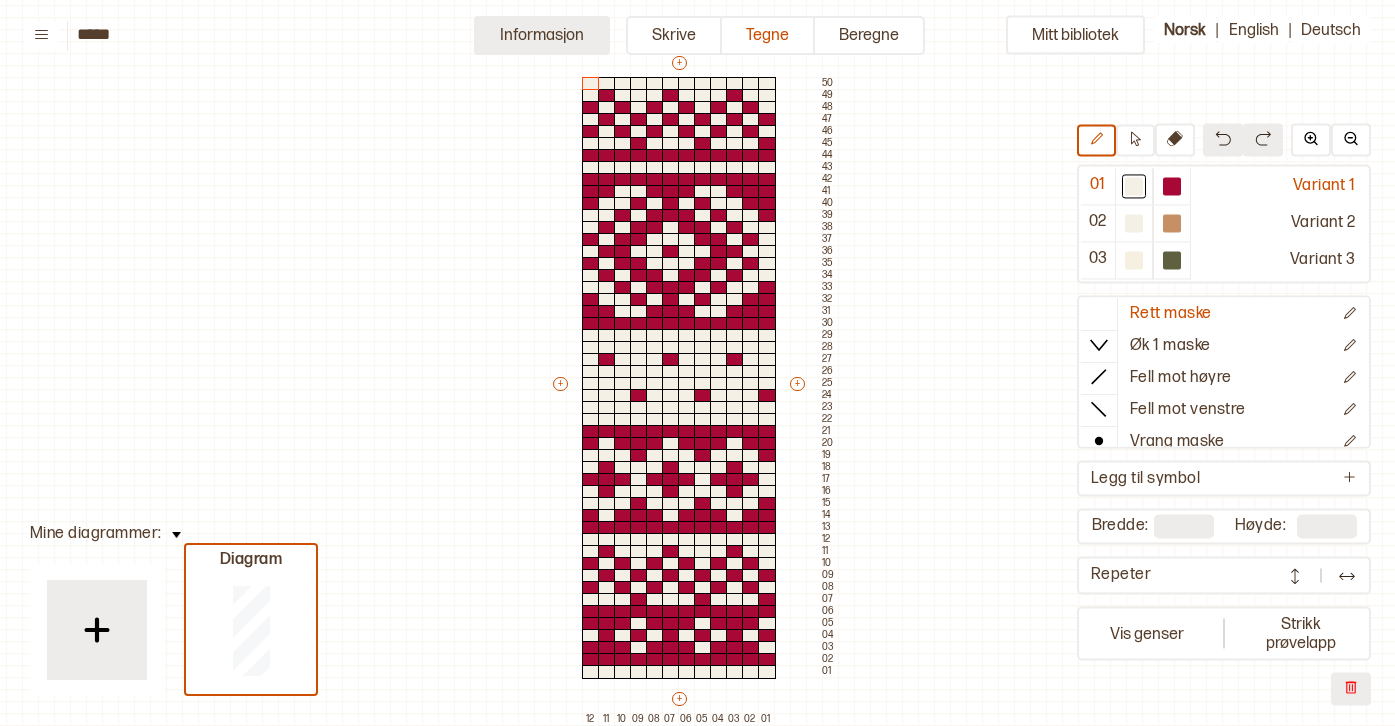 click on "Informasjon" at bounding box center (542, 35) 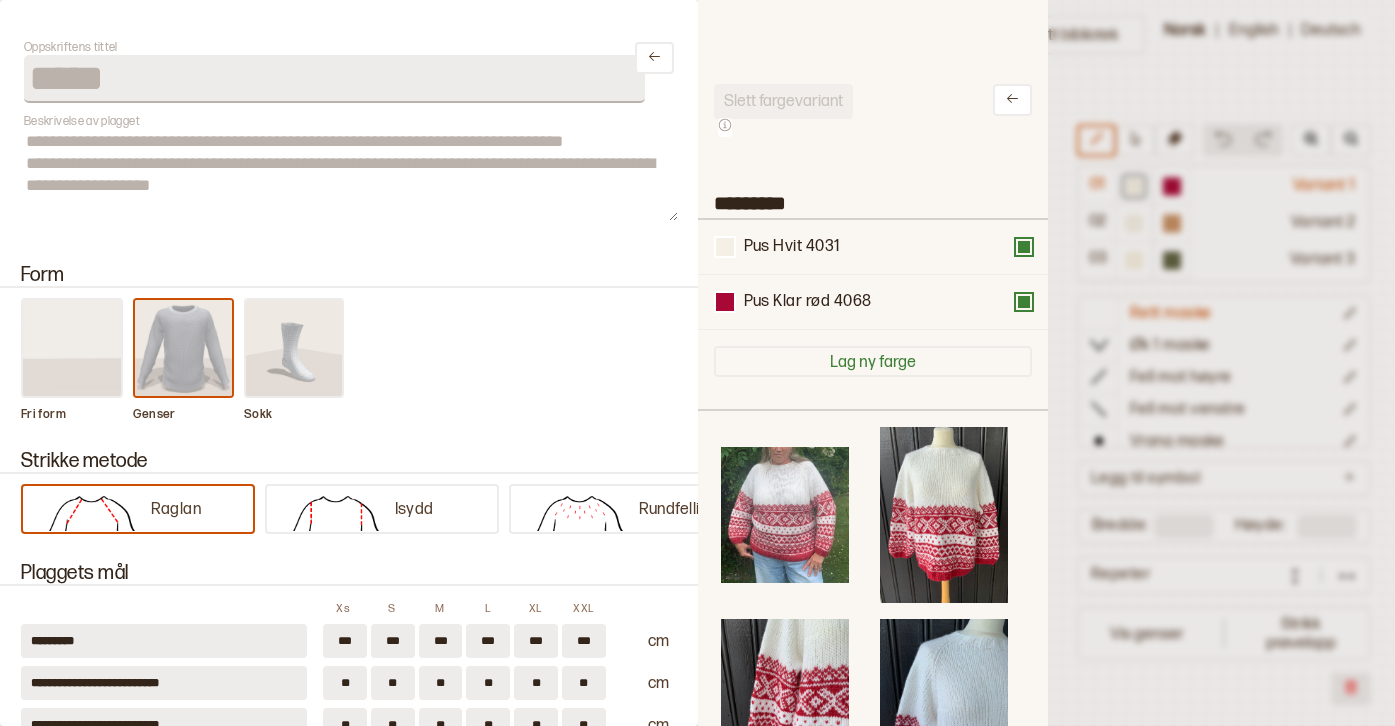 scroll, scrollTop: 585, scrollLeft: 320, axis: both 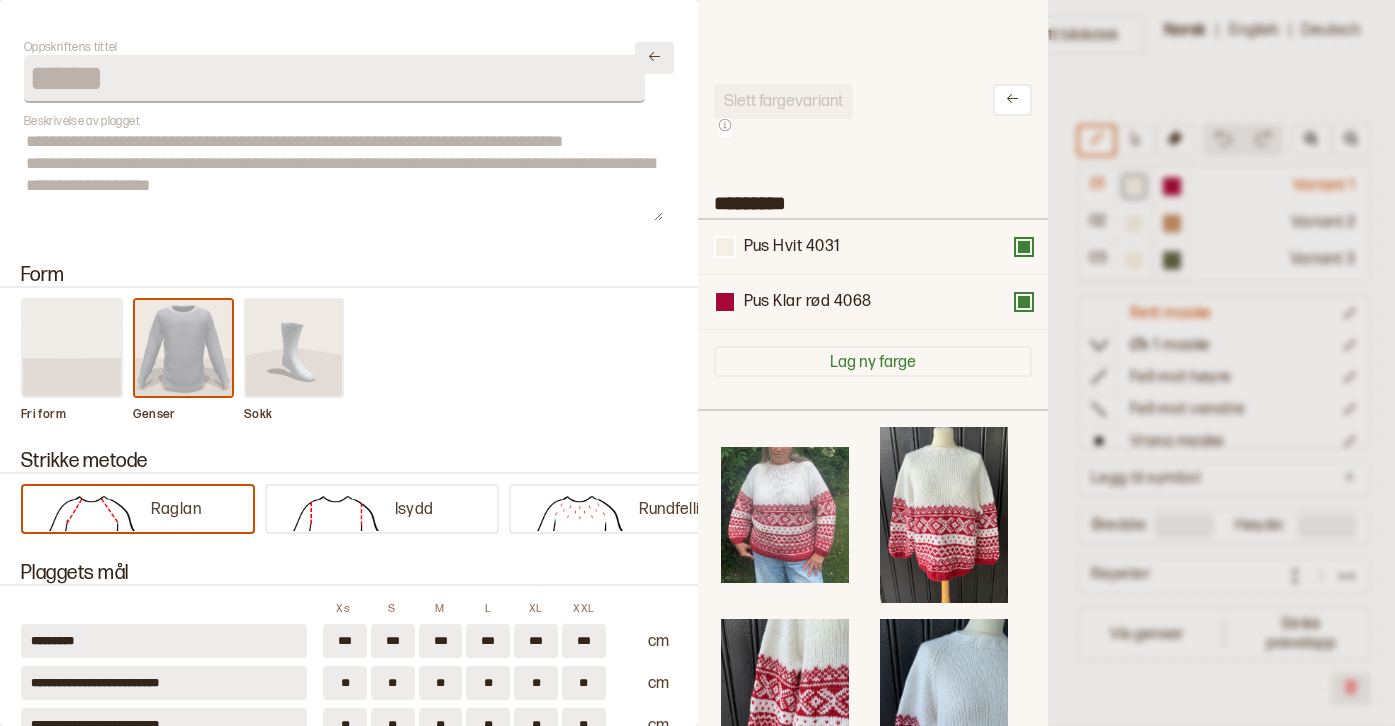 click at bounding box center (654, 56) 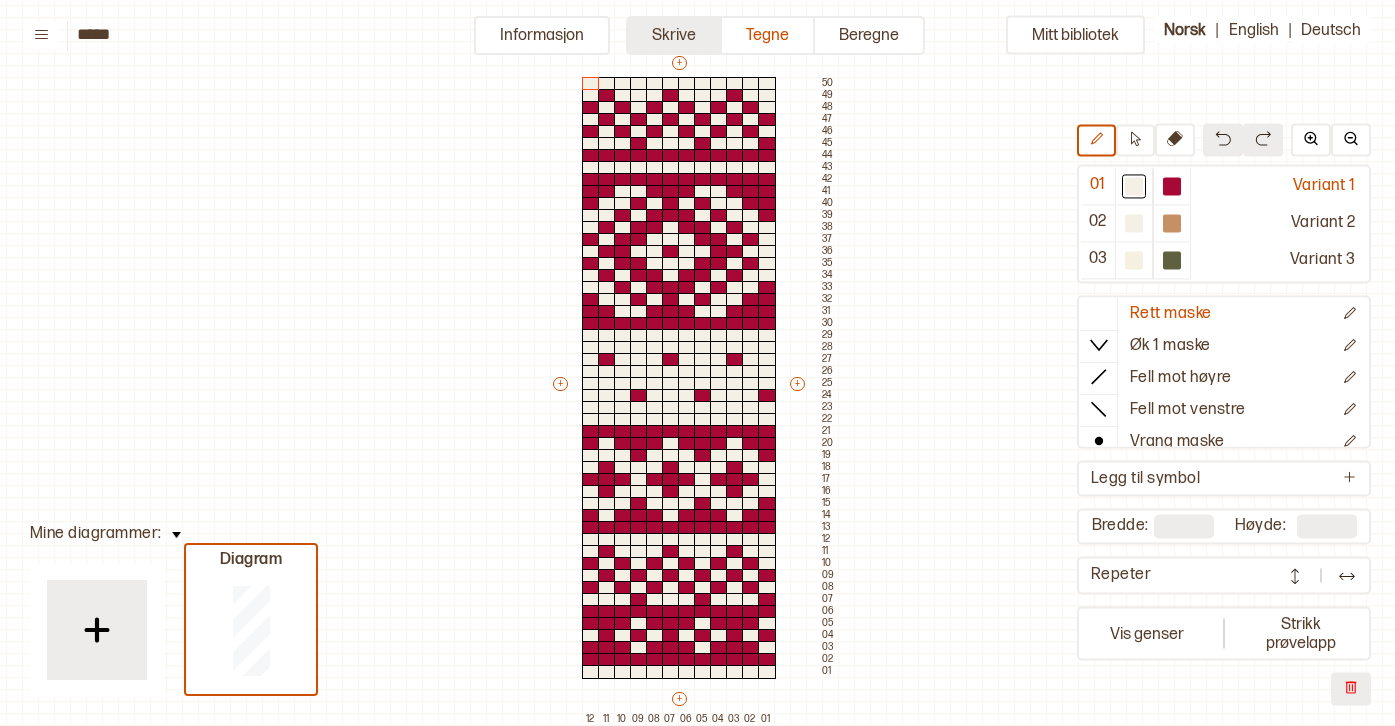 click on "Skrive" at bounding box center [674, 35] 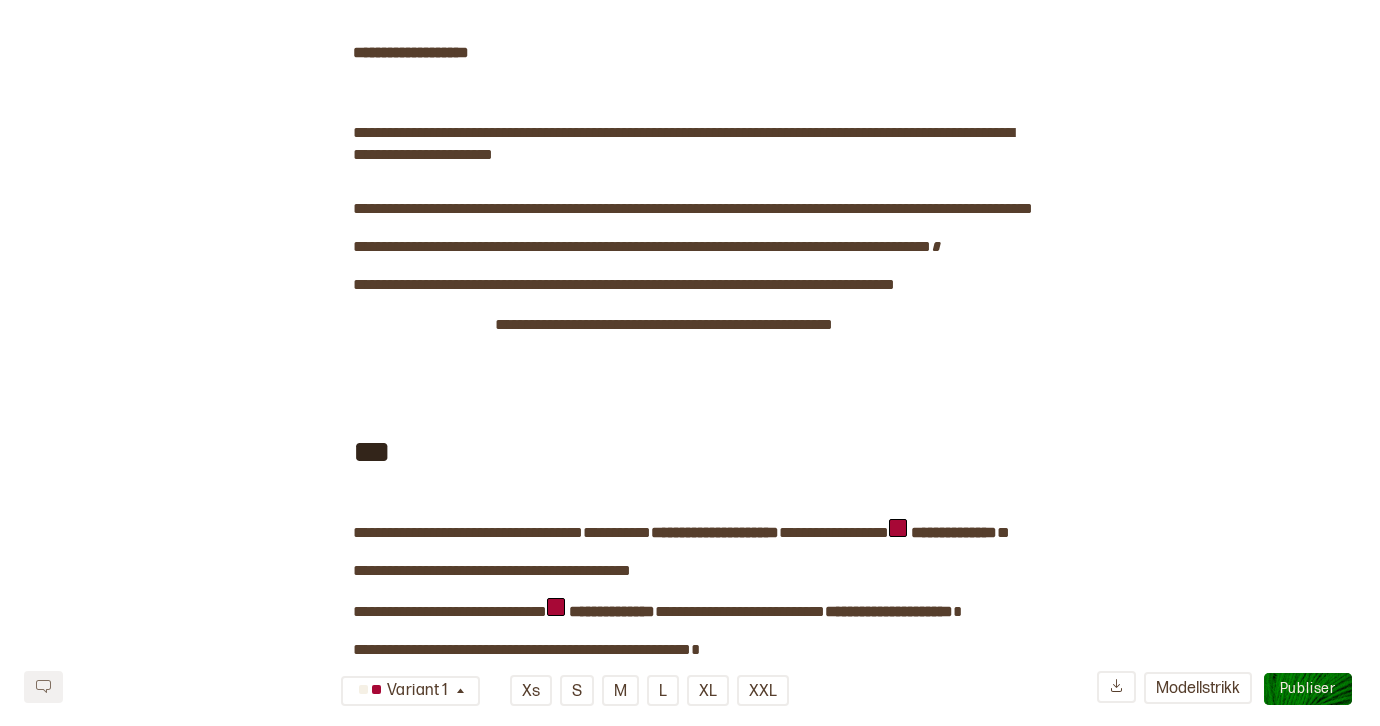 scroll, scrollTop: 0, scrollLeft: 0, axis: both 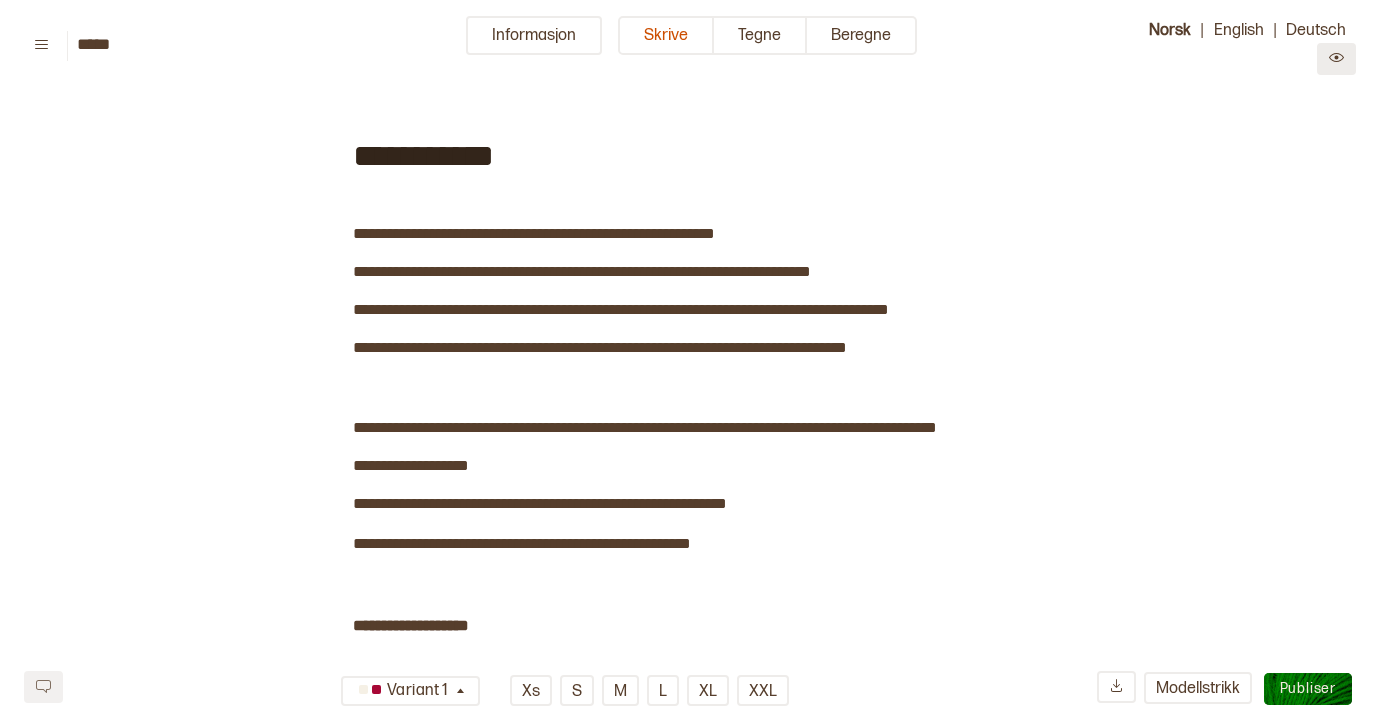 click at bounding box center [1336, 57] 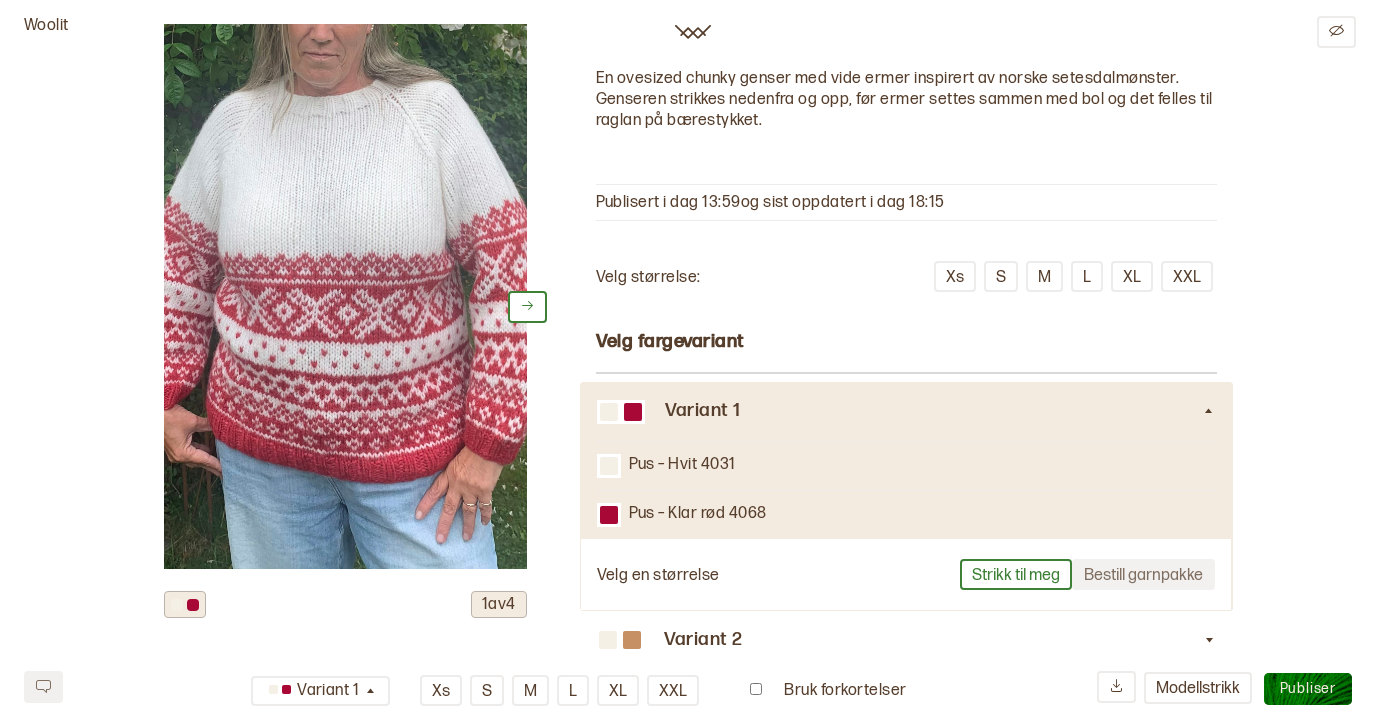 scroll, scrollTop: 0, scrollLeft: 0, axis: both 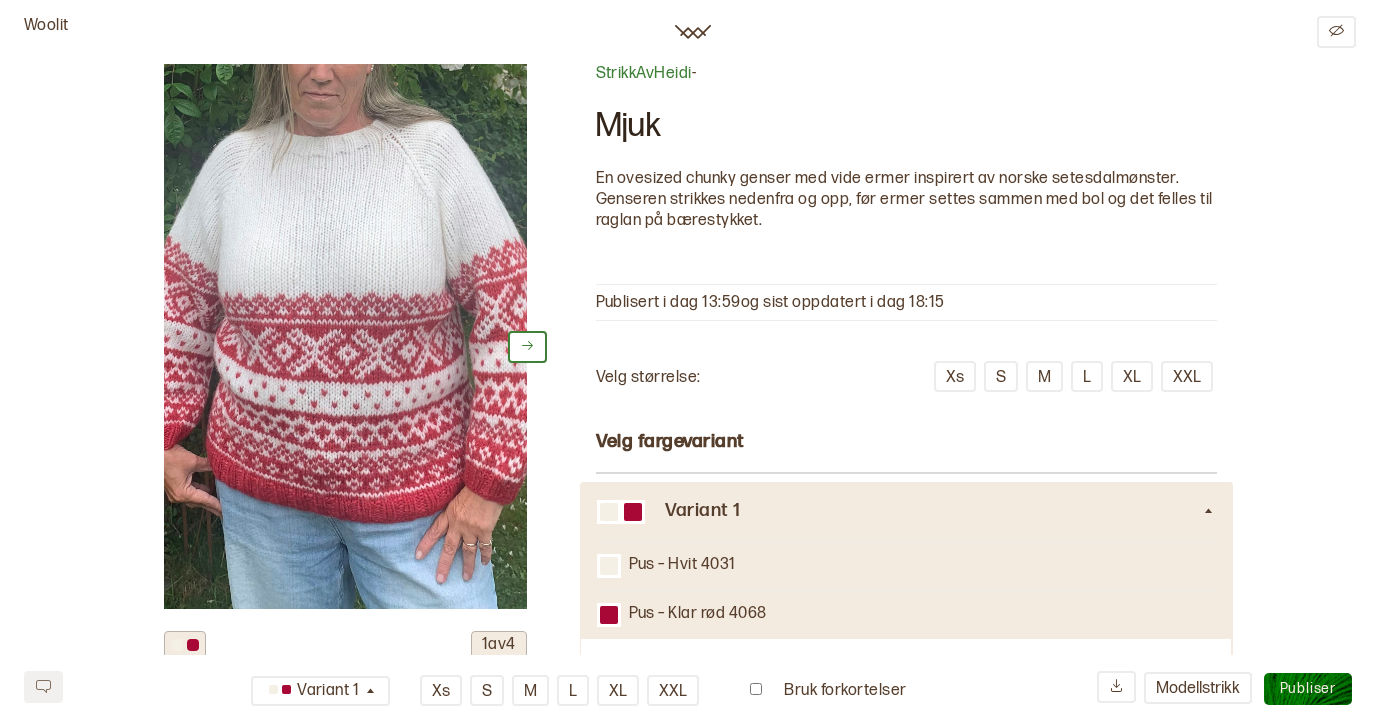 click on "Publiser" at bounding box center [1308, 688] 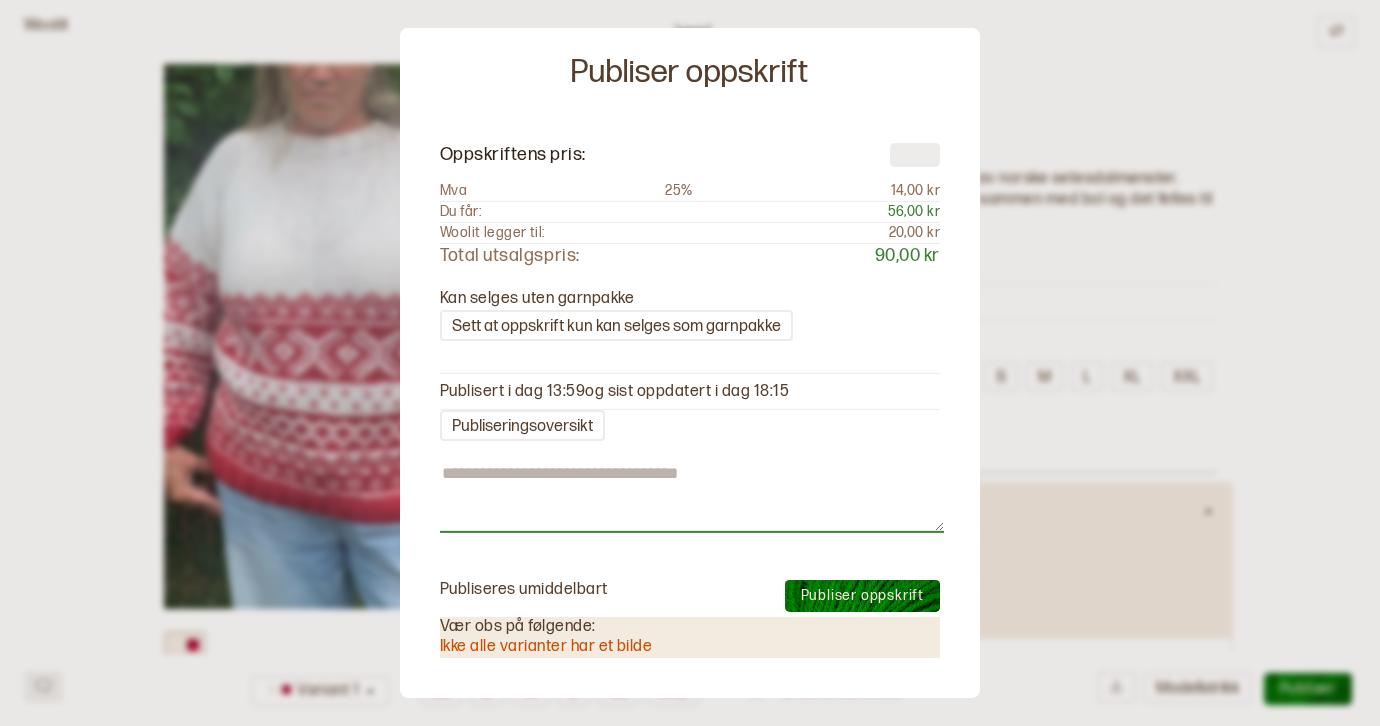 click at bounding box center [692, 497] 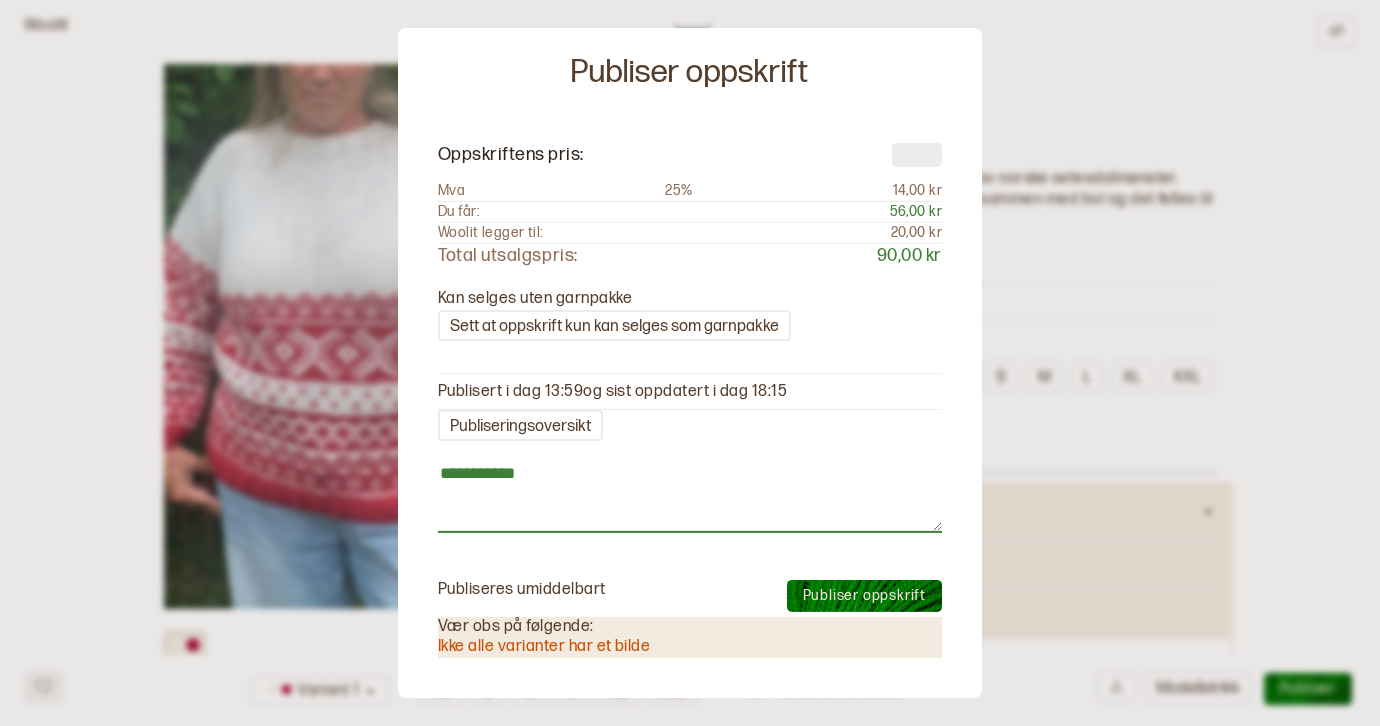 type on "**********" 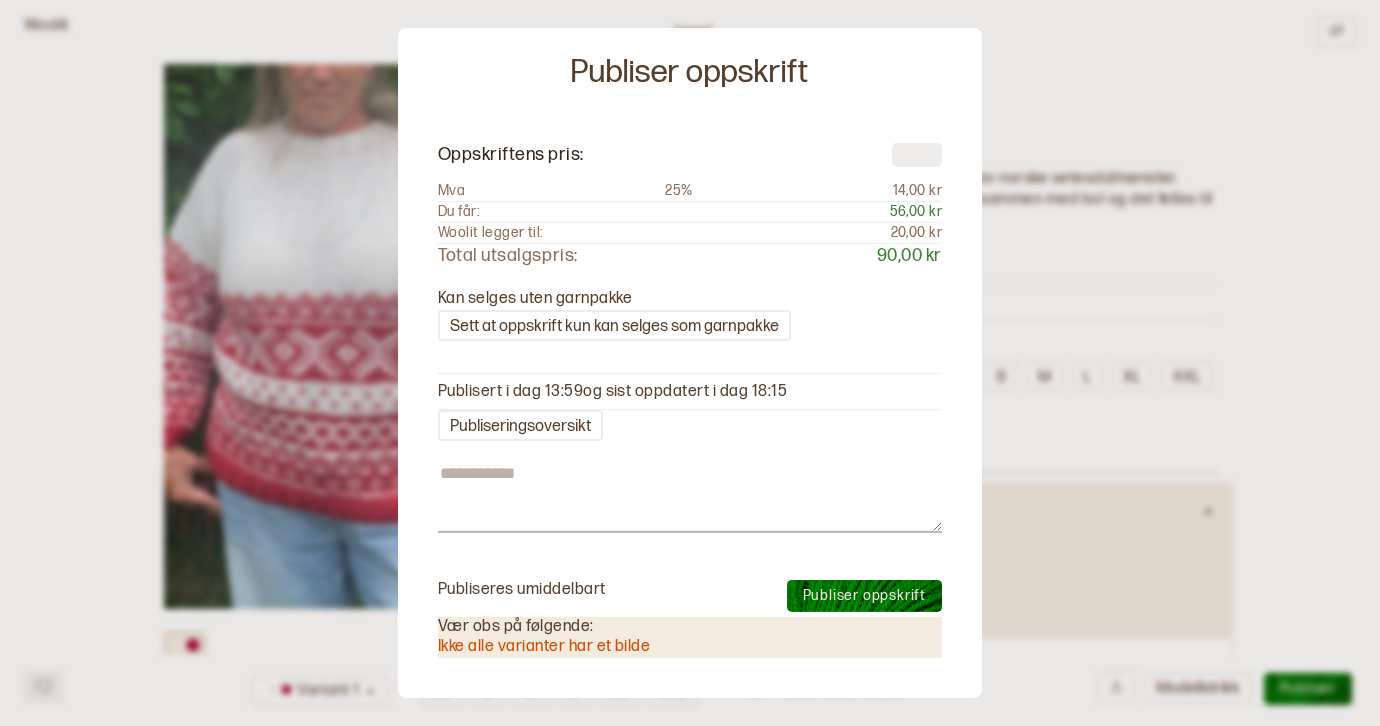 click on "Publiser oppskrift" at bounding box center [864, 595] 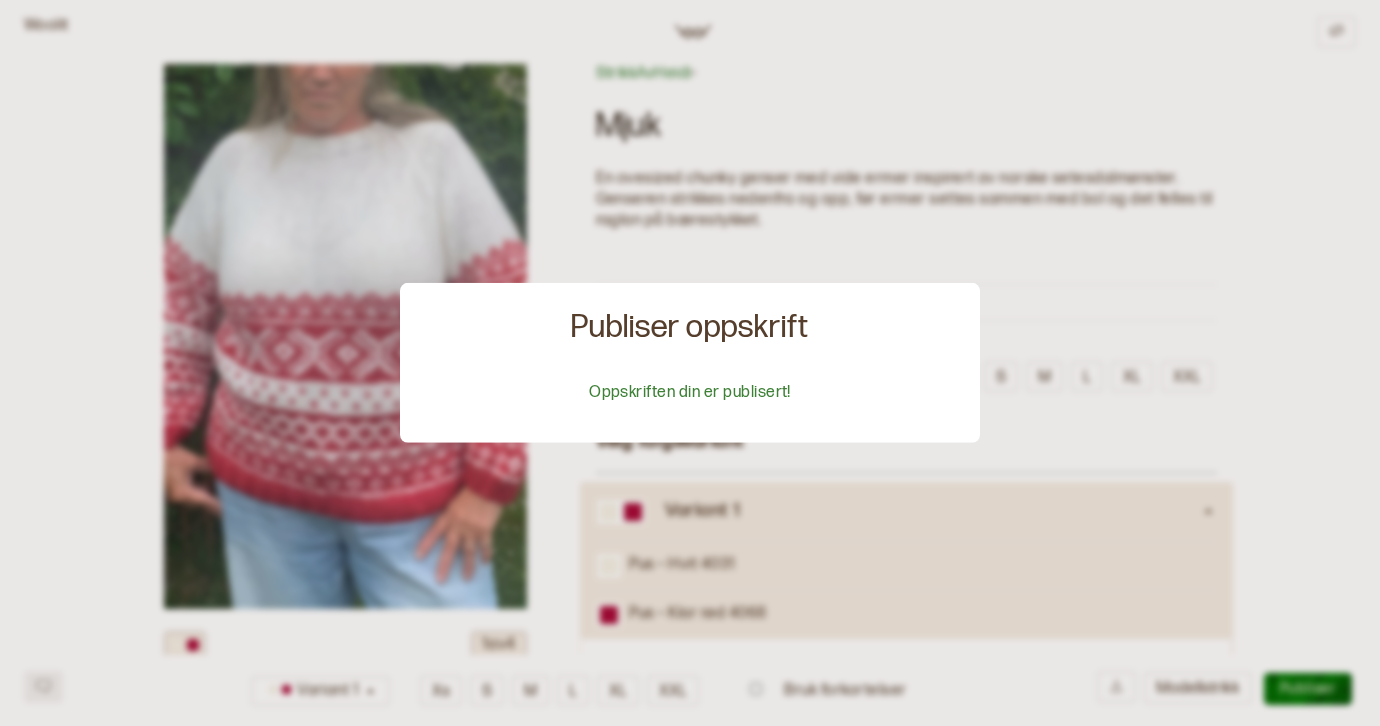 click at bounding box center [690, 363] 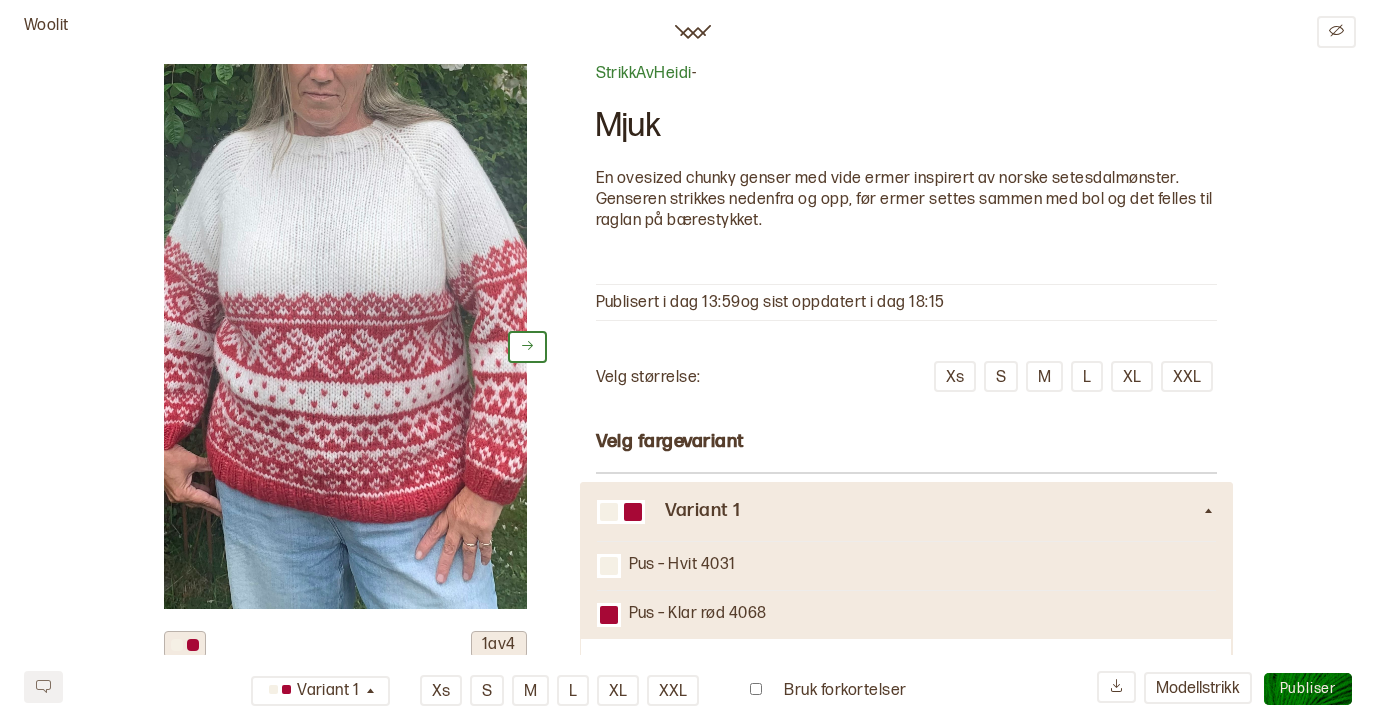 click on "Woolit" at bounding box center (46, 32) 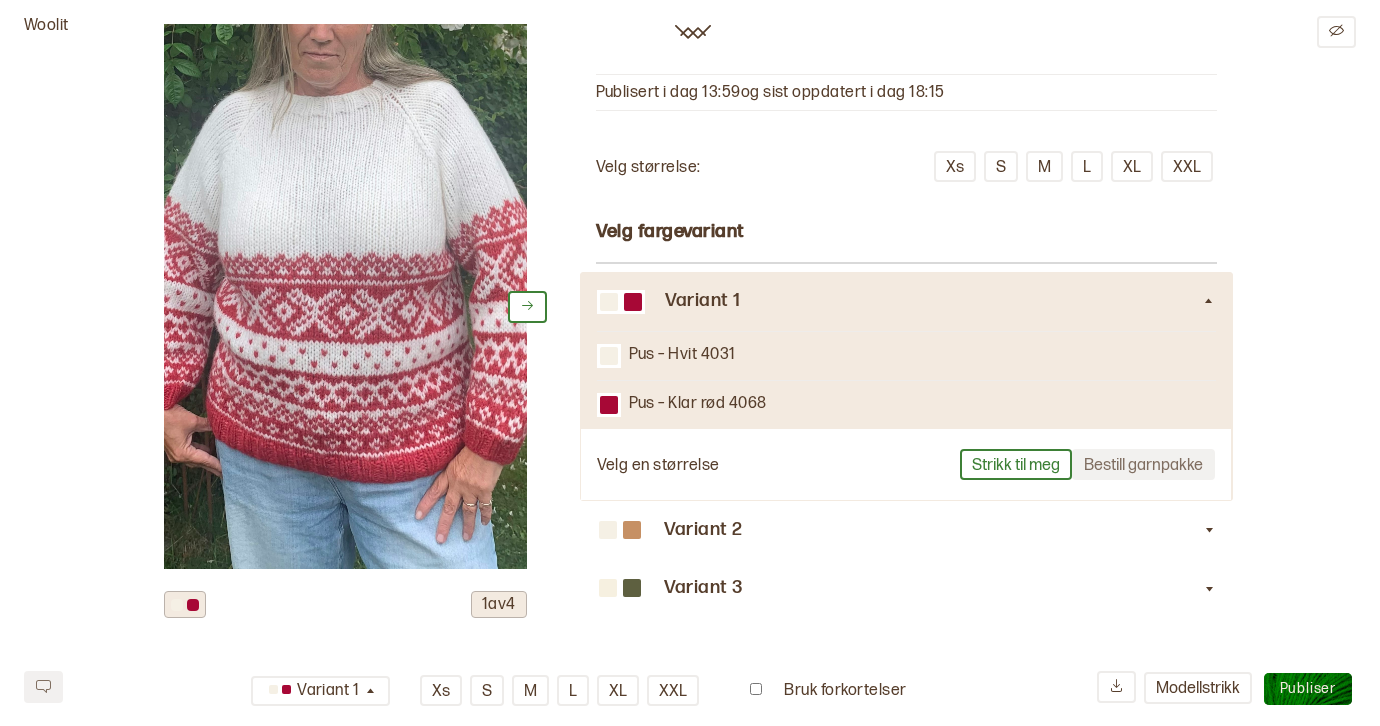scroll, scrollTop: 0, scrollLeft: 0, axis: both 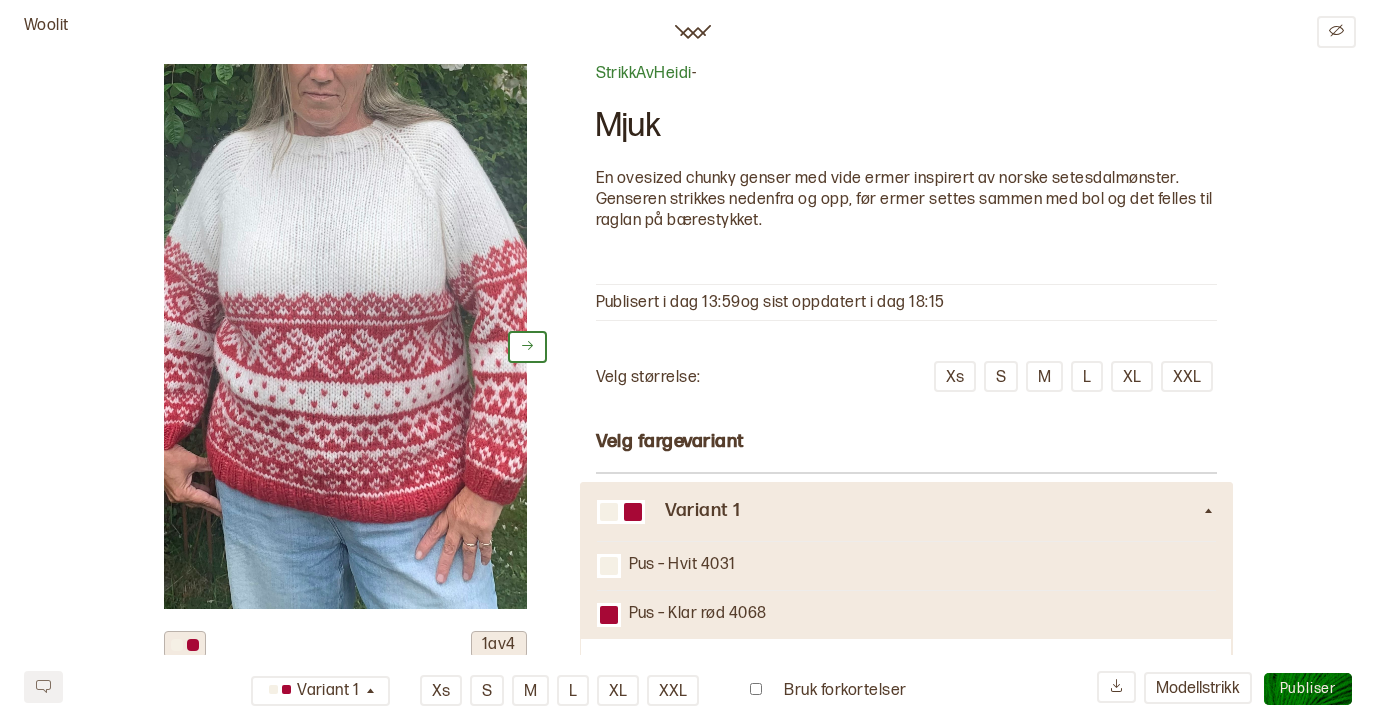 click on "Woolit" at bounding box center [46, 32] 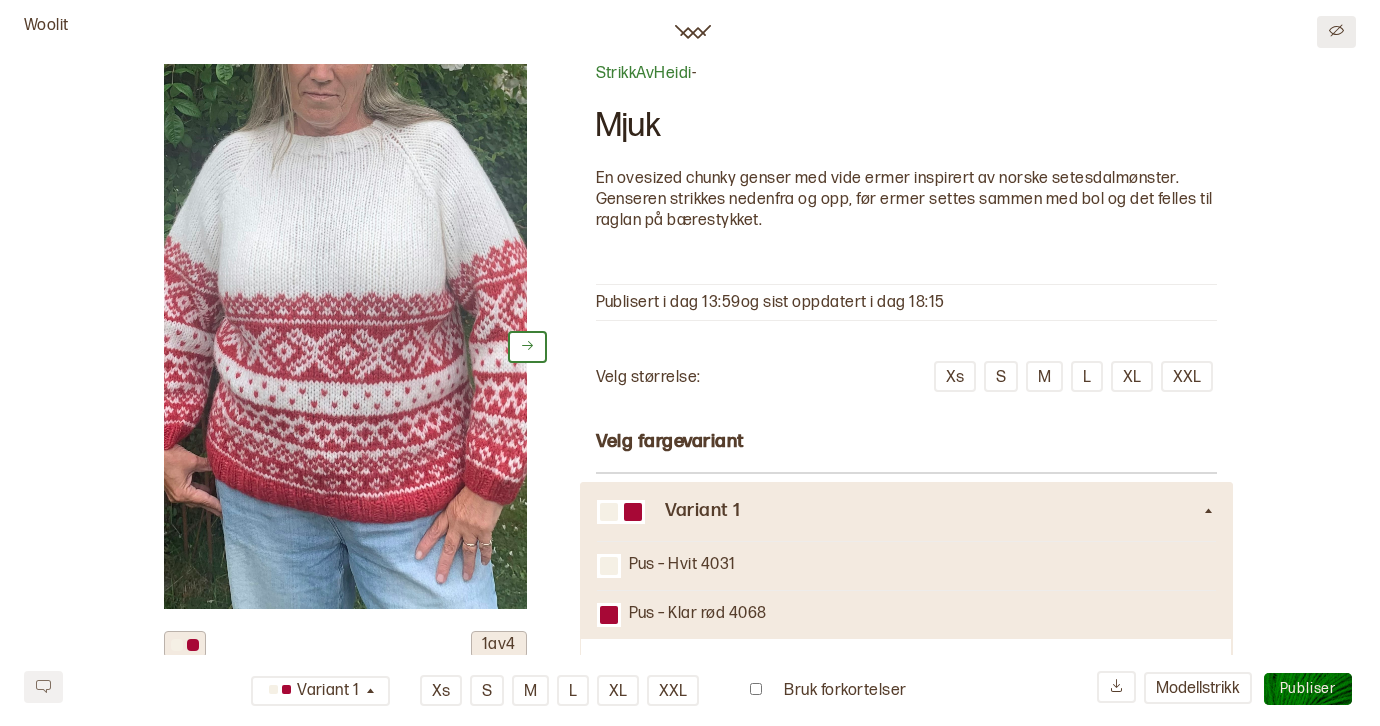 click at bounding box center [1336, 30] 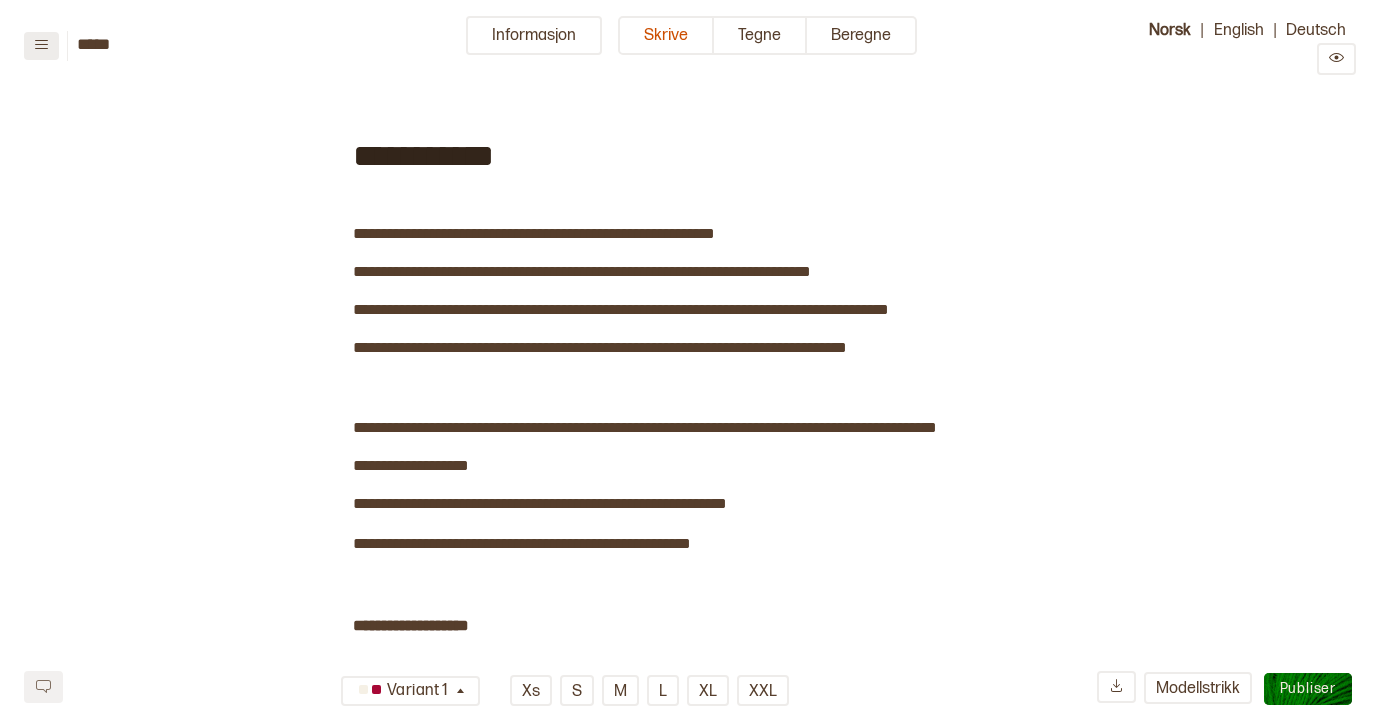click at bounding box center [41, 44] 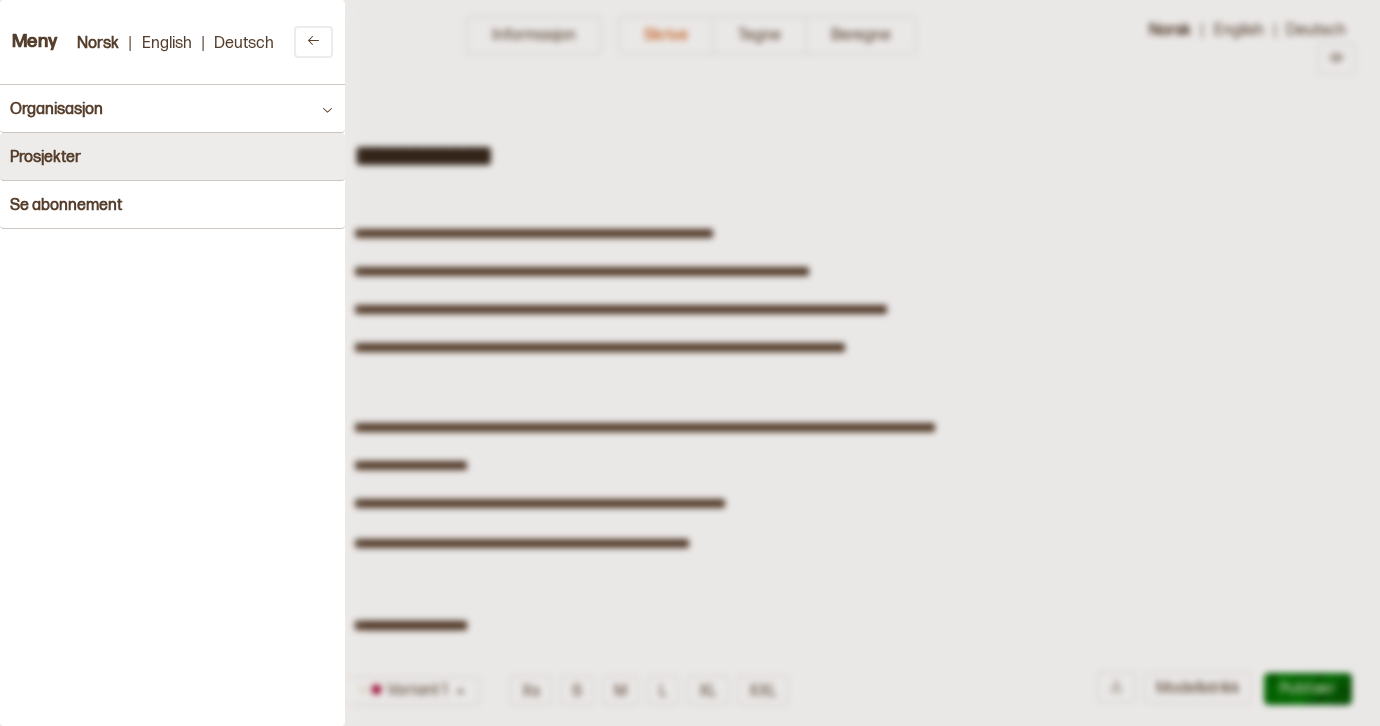 click on "Prosjekter" at bounding box center [45, 157] 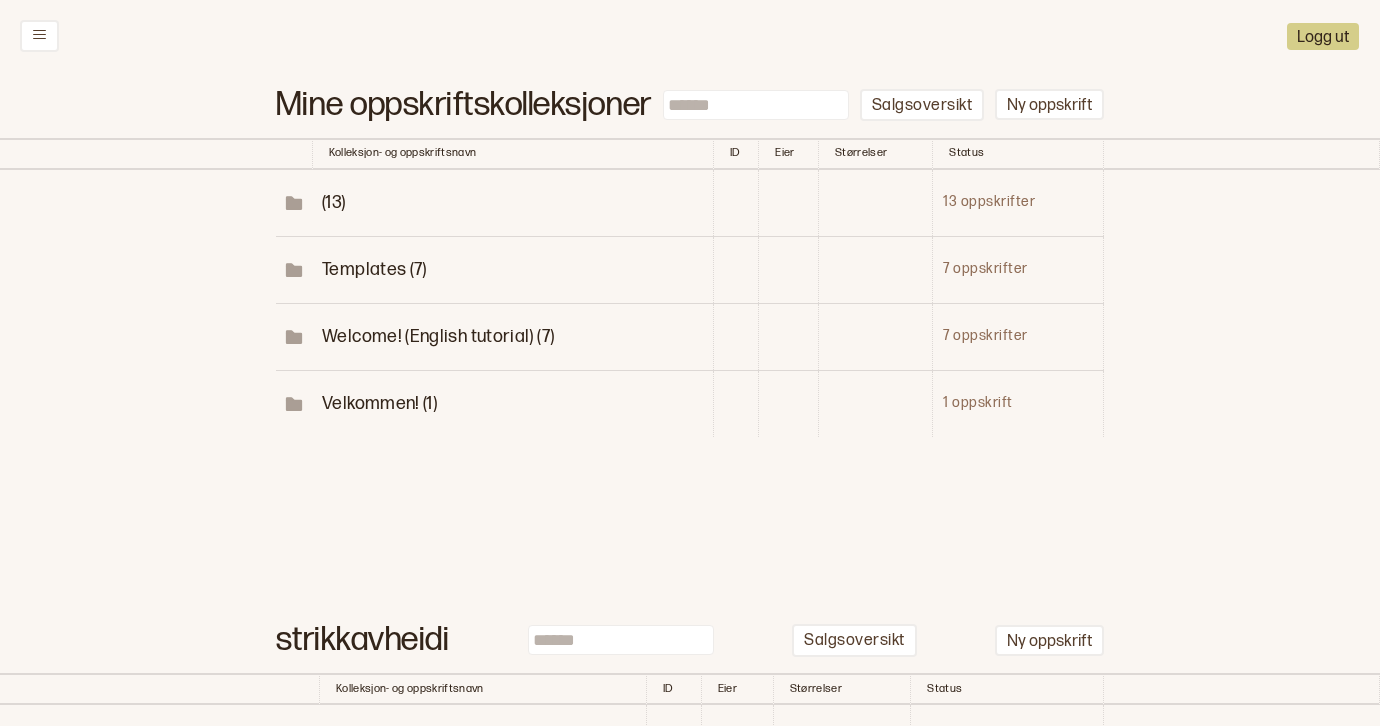 scroll, scrollTop: 189, scrollLeft: 0, axis: vertical 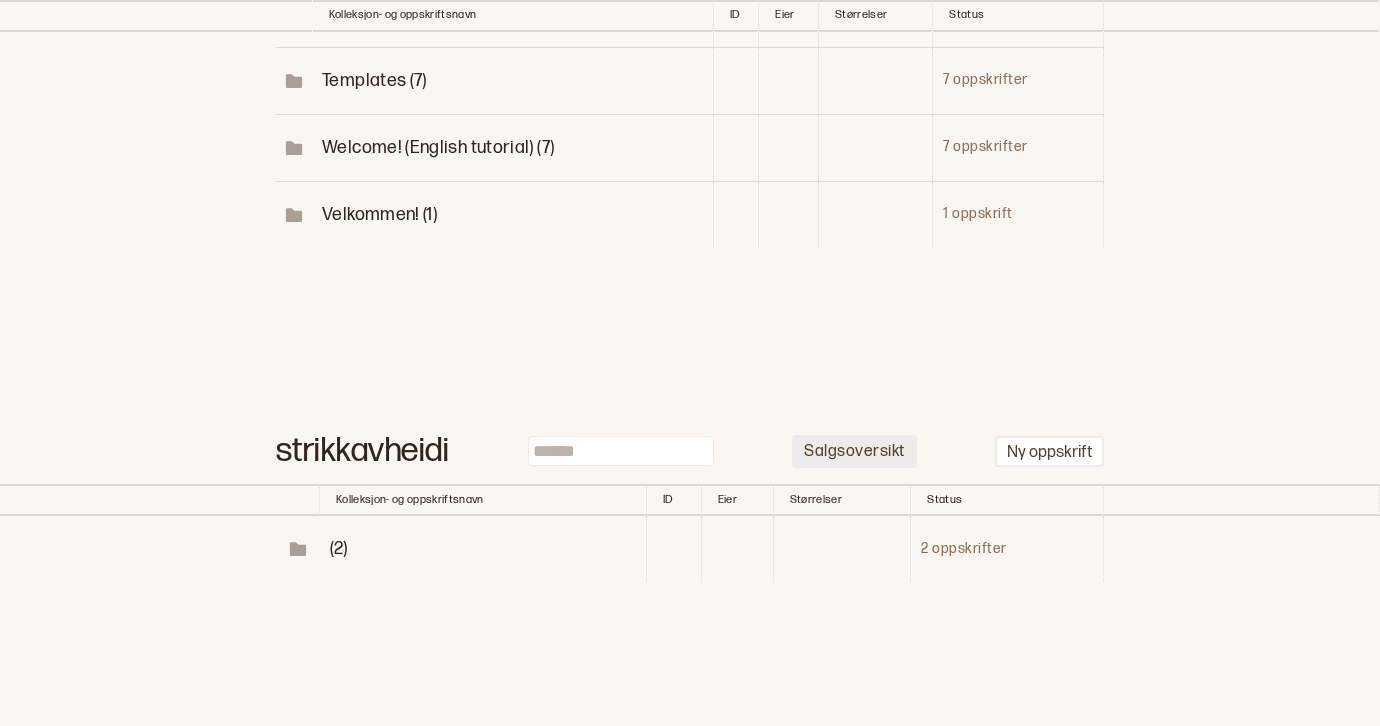 click on "Salgsoversikt" at bounding box center (854, 452) 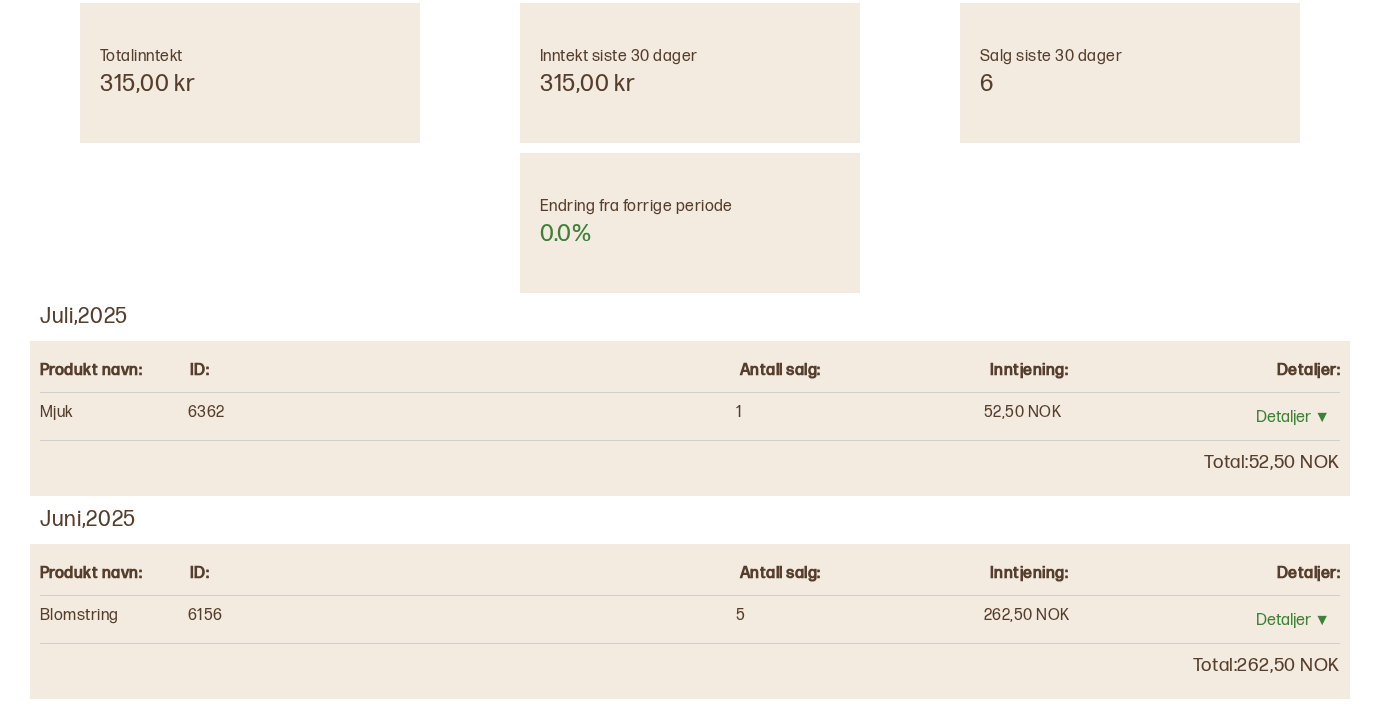scroll, scrollTop: 0, scrollLeft: 0, axis: both 